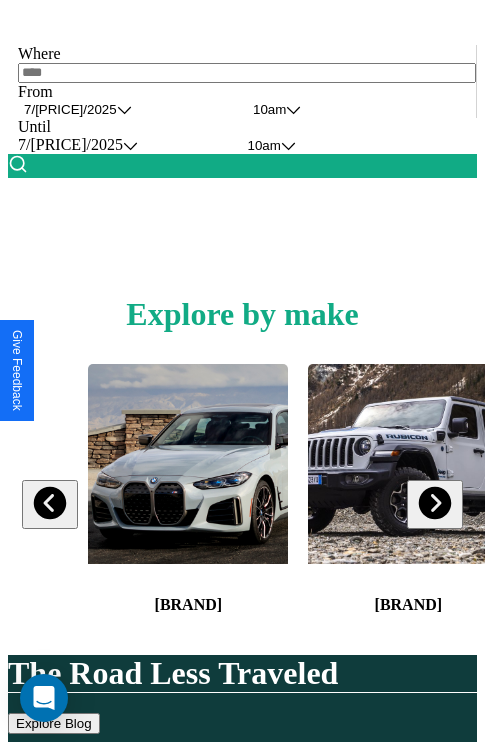 scroll, scrollTop: 308, scrollLeft: 0, axis: vertical 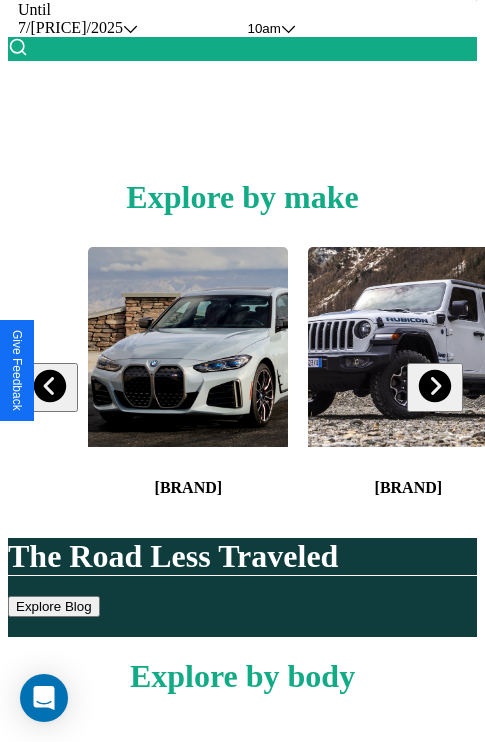 click at bounding box center [50, 386] 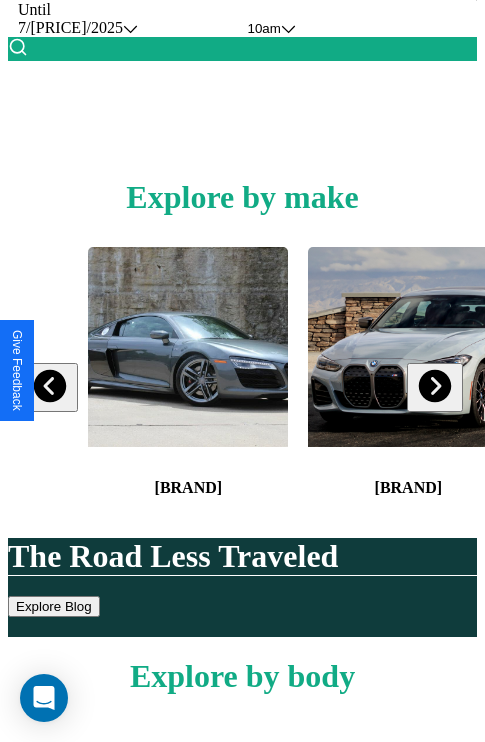 click at bounding box center [434, 386] 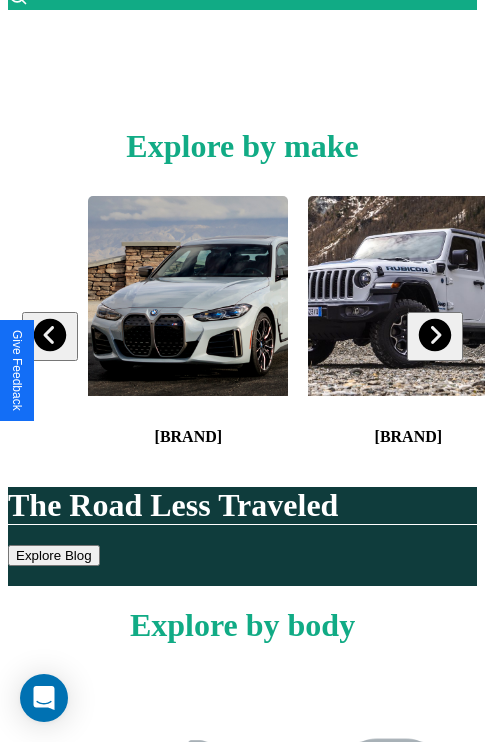 scroll, scrollTop: 817, scrollLeft: 0, axis: vertical 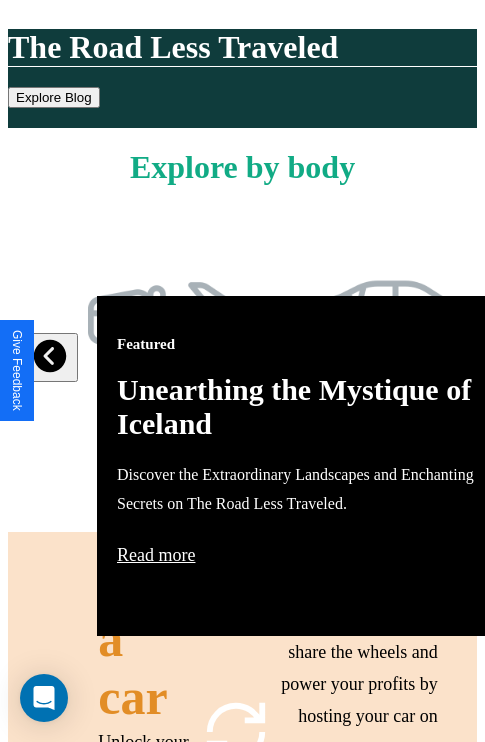 click on "Featured Unearthing the Mystique of Iceland Discover the Extraordinary Landscapes and Enchanting Secrets on The Road Less Traveled. Read more" at bounding box center (317, 466) 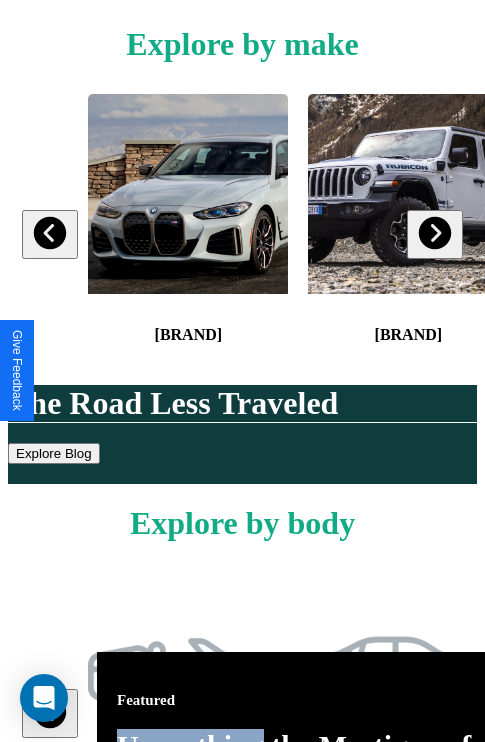 scroll, scrollTop: 308, scrollLeft: 0, axis: vertical 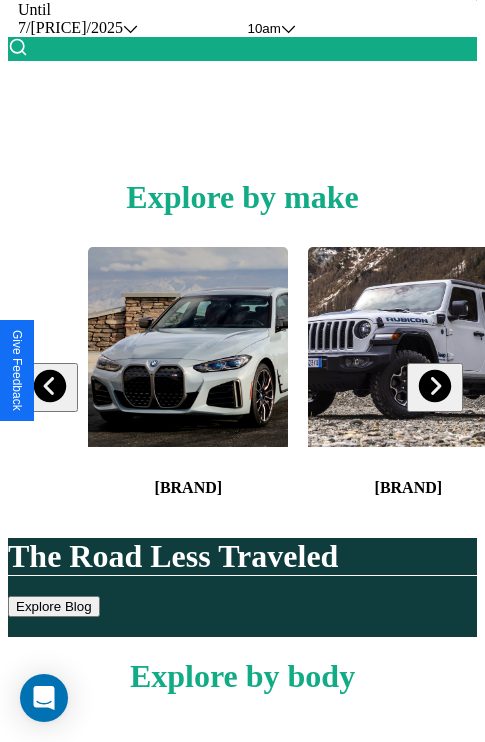 click at bounding box center [434, 386] 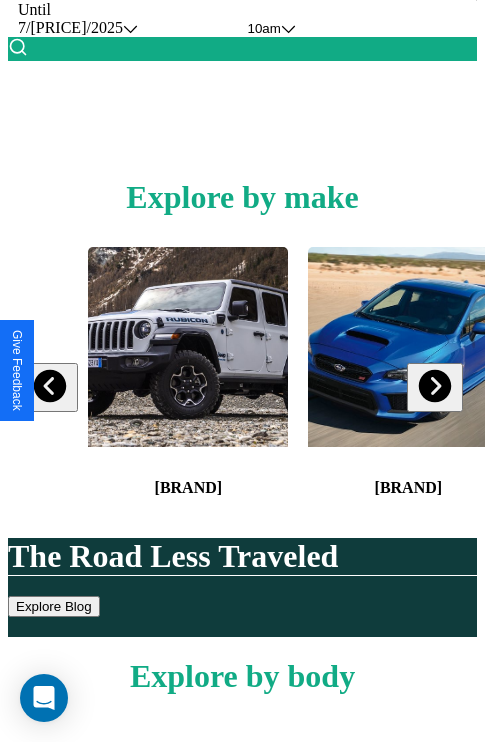 click at bounding box center (188, 347) 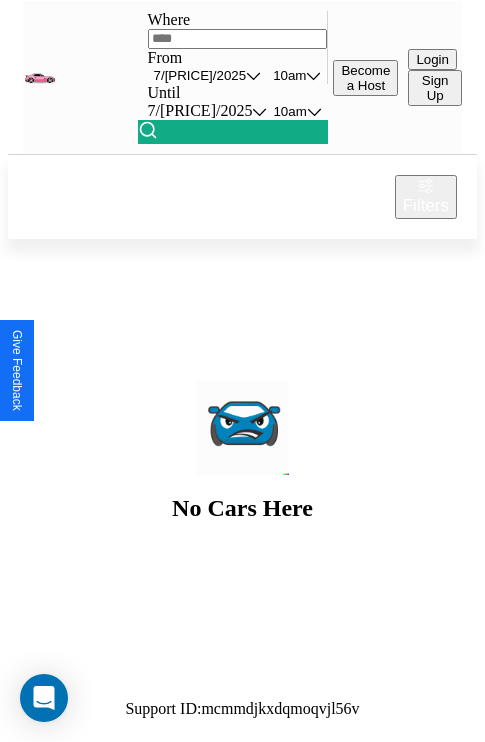 scroll, scrollTop: 0, scrollLeft: 0, axis: both 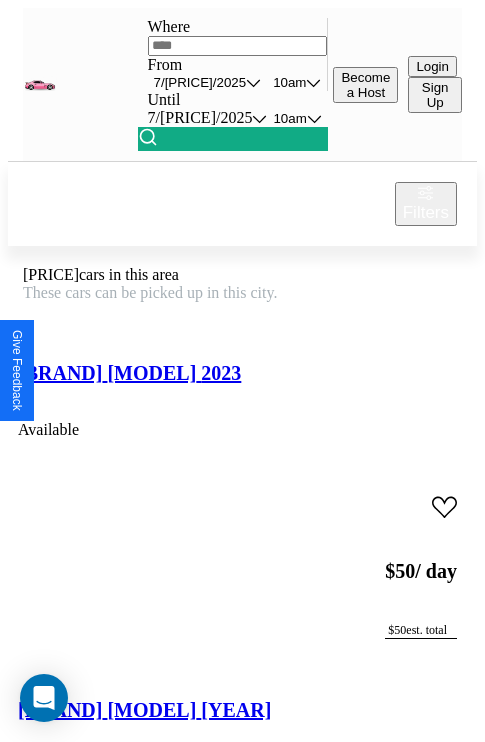click on "Filters" at bounding box center (426, 213) 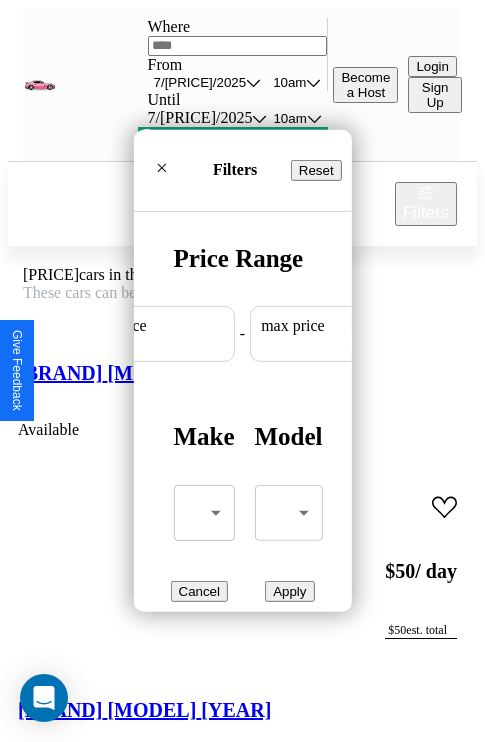 scroll, scrollTop: 0, scrollLeft: 124, axis: horizontal 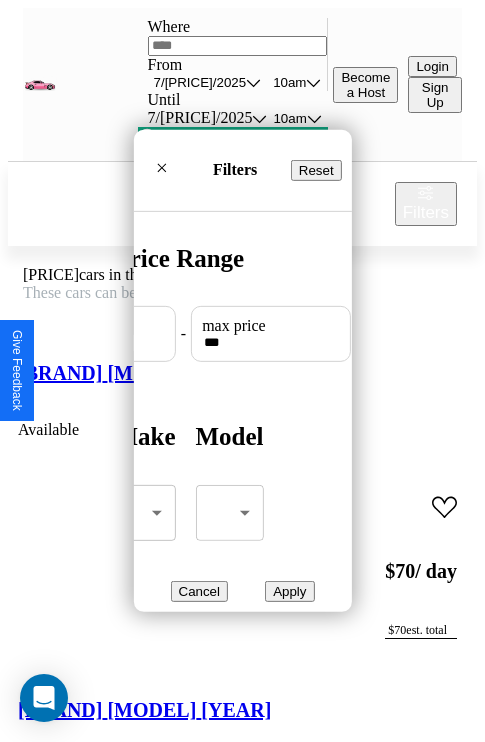 type on "***" 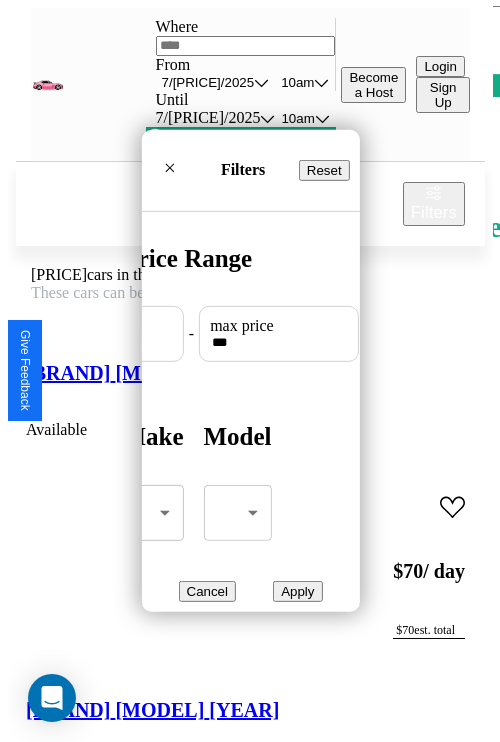 scroll, scrollTop: 0, scrollLeft: 0, axis: both 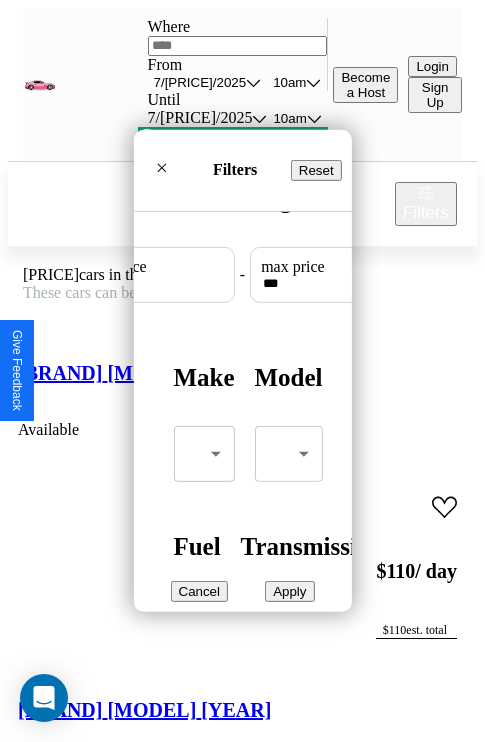 type on "*" 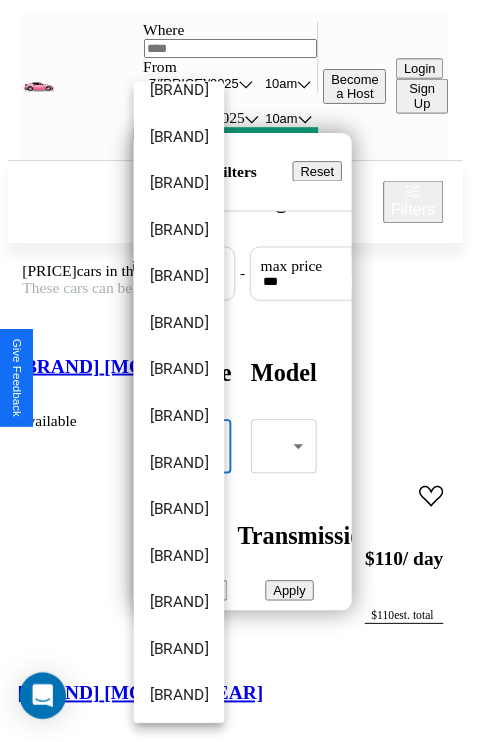 scroll, scrollTop: 566, scrollLeft: 0, axis: vertical 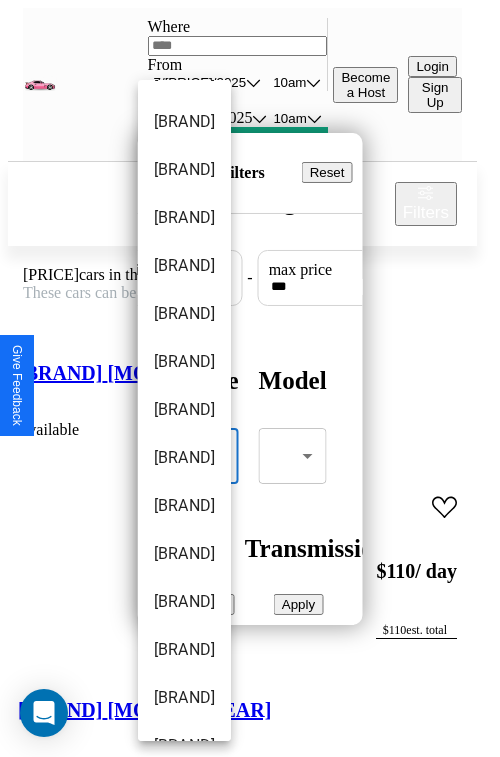 click on "Hyundai" at bounding box center [184, 410] 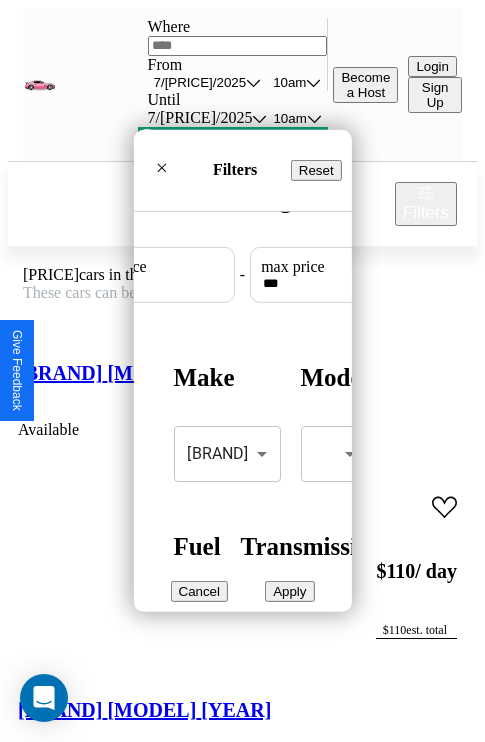click on "Apply" at bounding box center [289, 591] 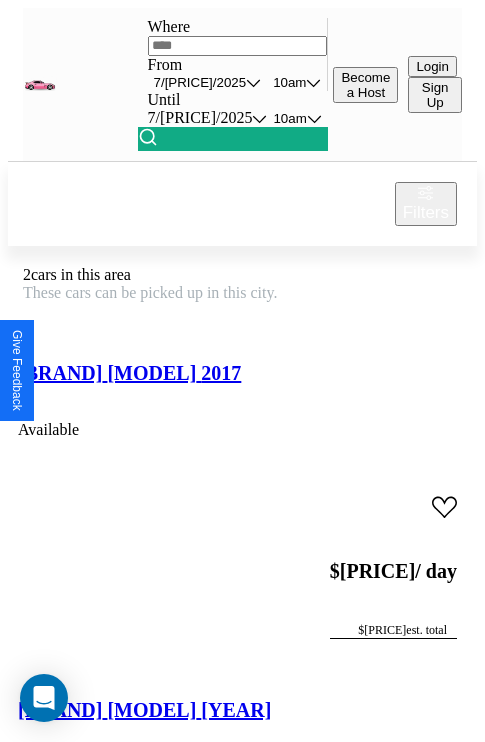 click on "Filters" at bounding box center [426, 213] 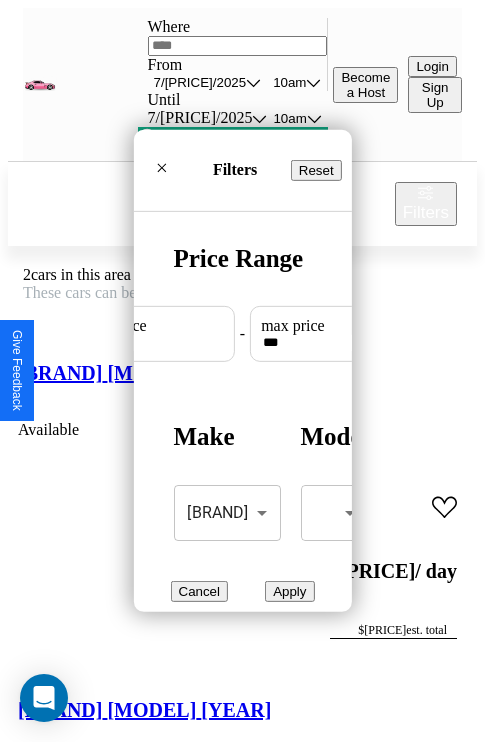 click on "Reset" at bounding box center (316, 170) 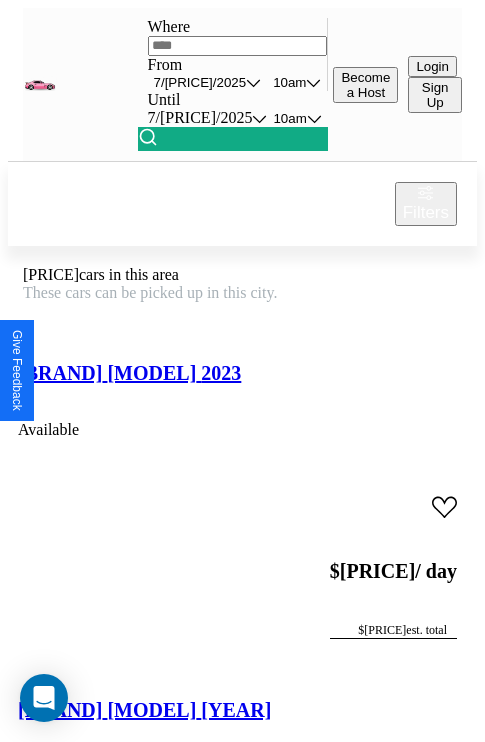 scroll, scrollTop: 66, scrollLeft: 0, axis: vertical 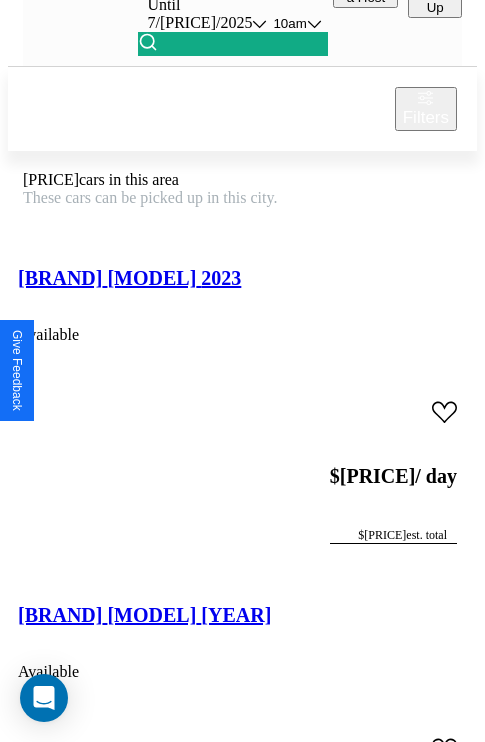 click on "Maserati   Levante   2020 Available" at bounding box center (242, 303) 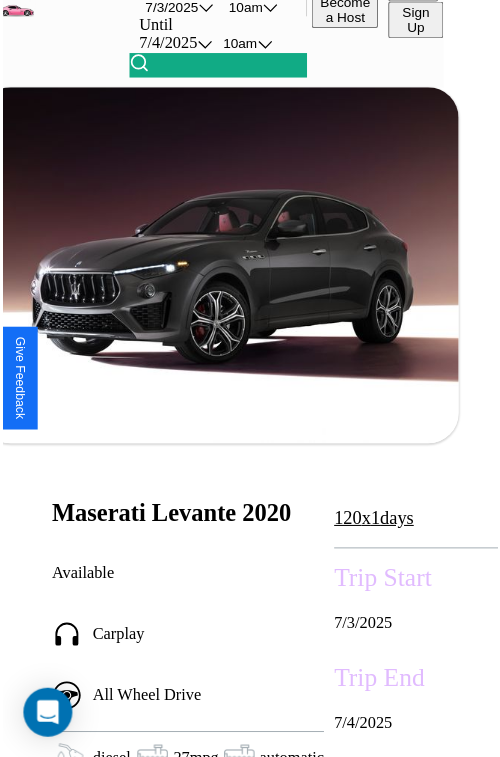 scroll, scrollTop: 218, scrollLeft: 88, axis: both 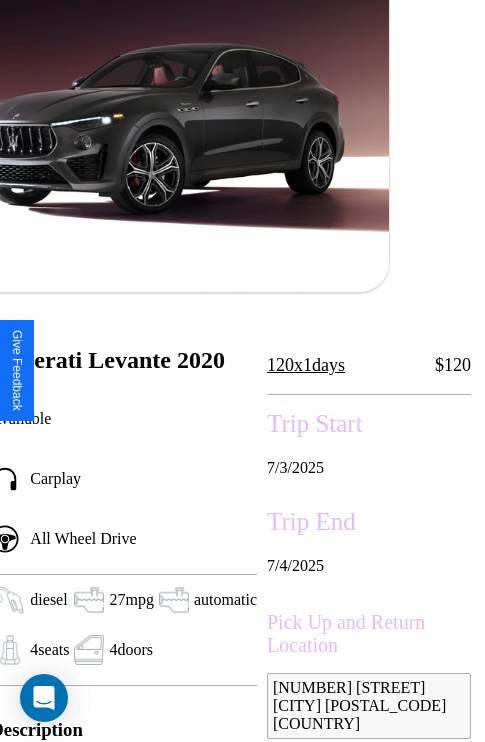 click on "[DAY] / [MONTH] / [YEAR]" at bounding box center [369, 468] 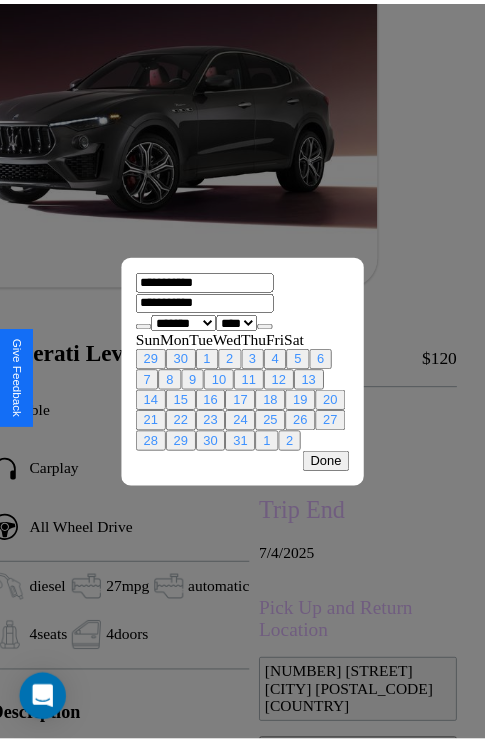 scroll, scrollTop: 0, scrollLeft: 88, axis: horizontal 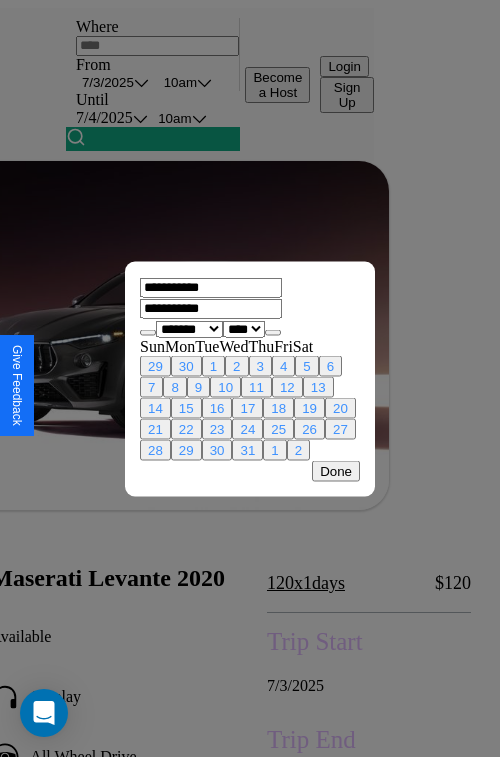click at bounding box center (250, 378) 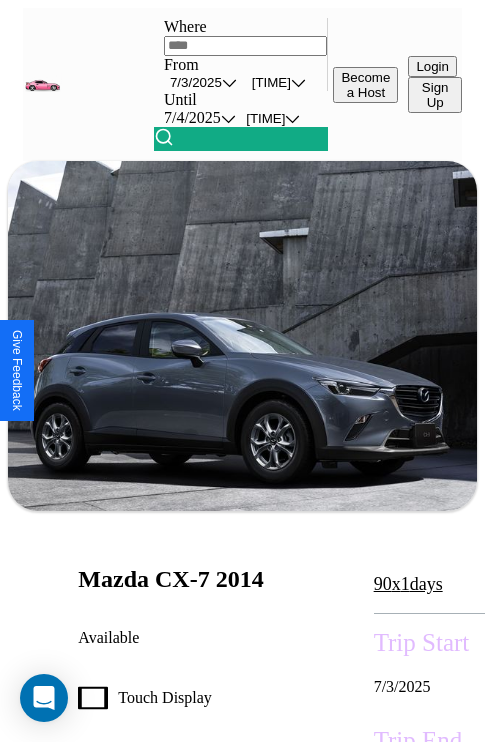 scroll, scrollTop: 947, scrollLeft: 0, axis: vertical 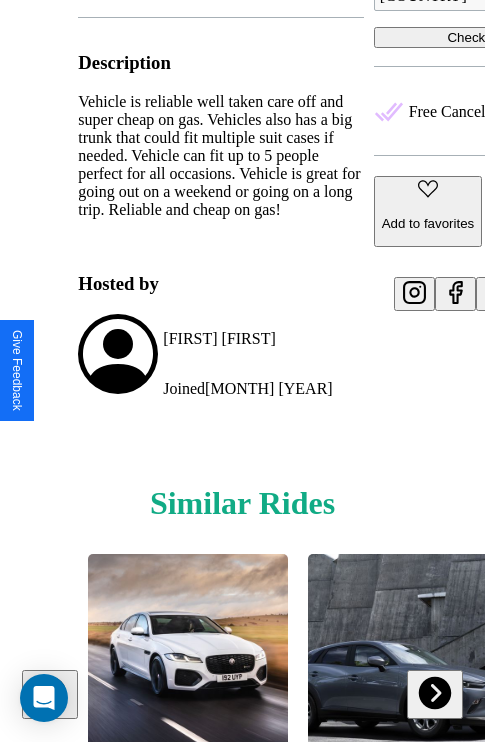 click at bounding box center [434, 692] 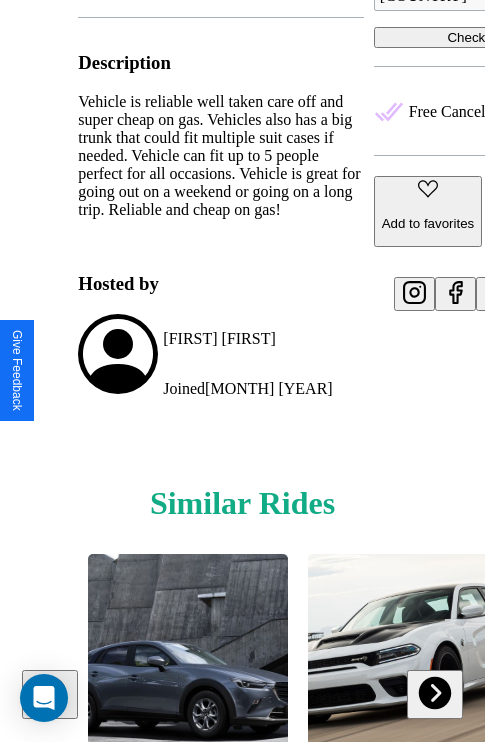 click at bounding box center (434, 692) 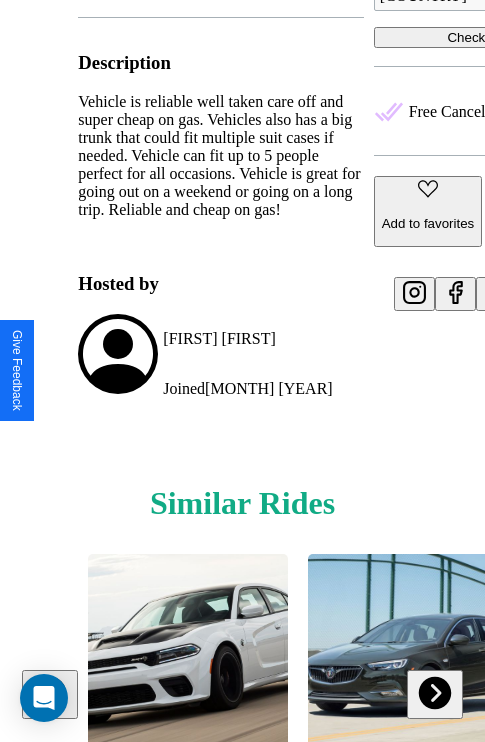 click at bounding box center (434, 692) 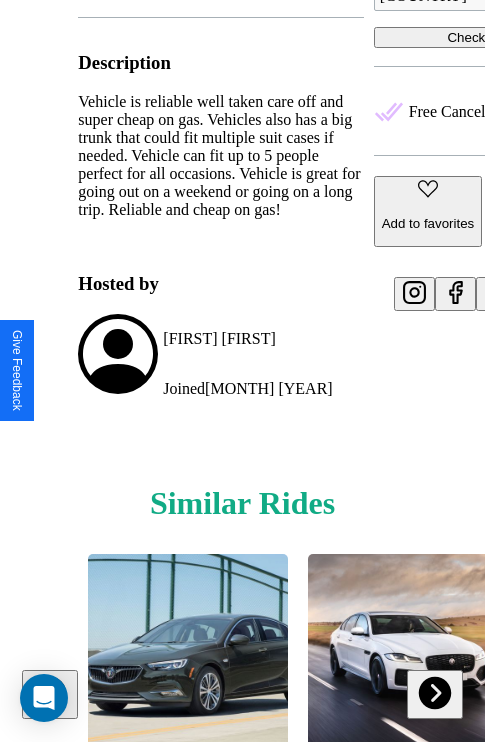 click at bounding box center (434, 692) 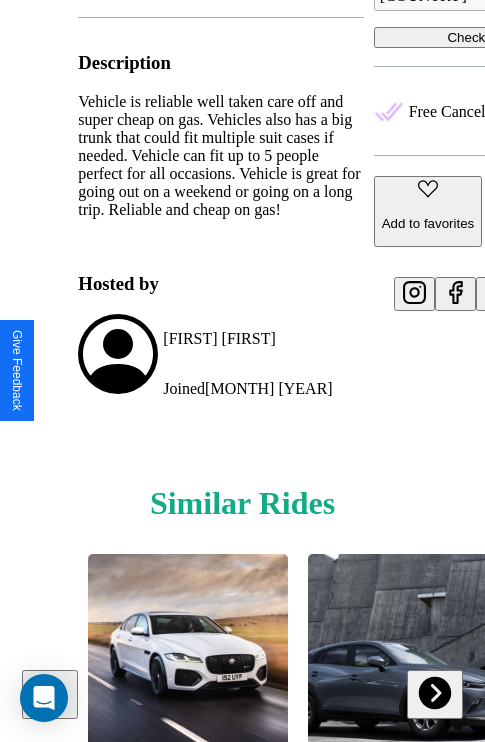 click at bounding box center (434, 692) 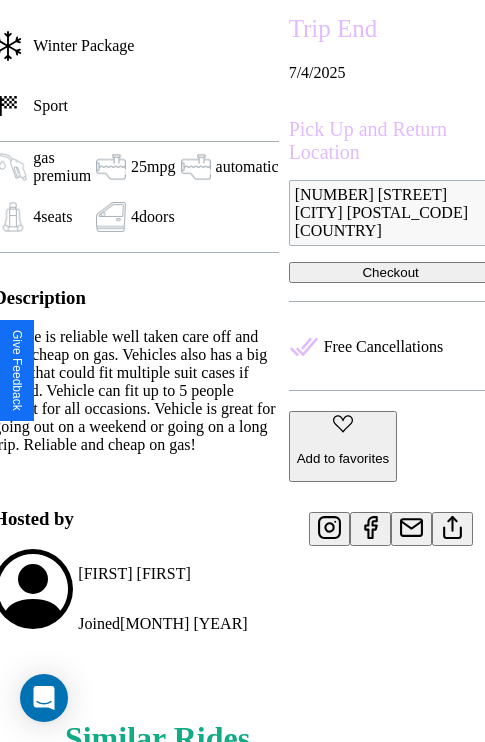 scroll, scrollTop: 708, scrollLeft: 87, axis: both 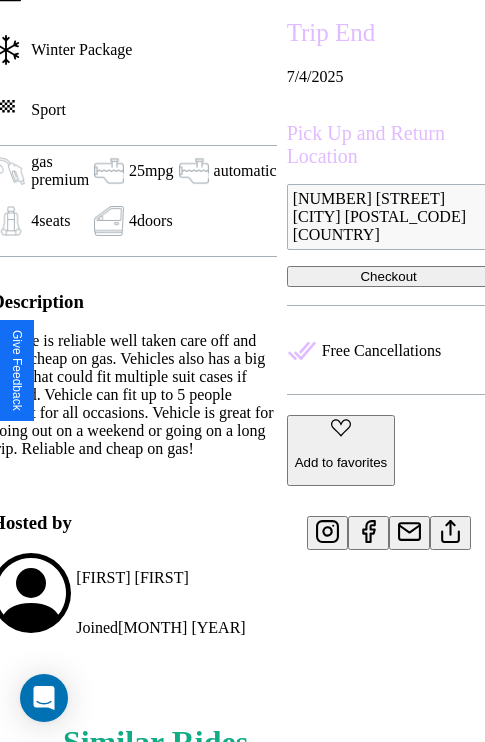 click at bounding box center [450, 528] 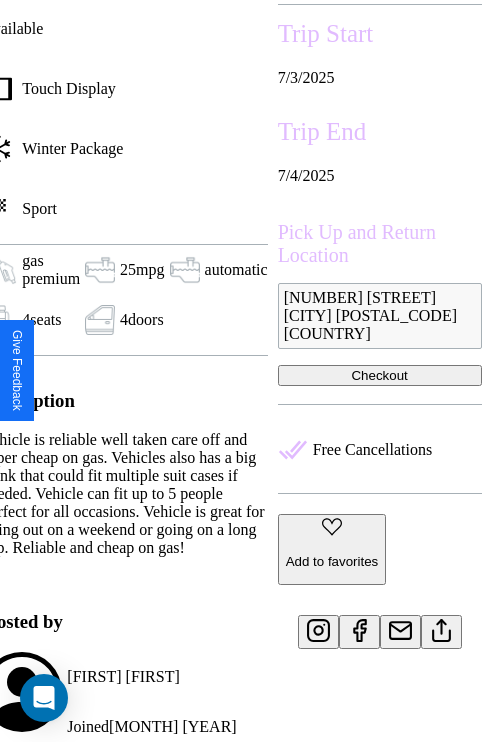 scroll, scrollTop: 497, scrollLeft: 107, axis: both 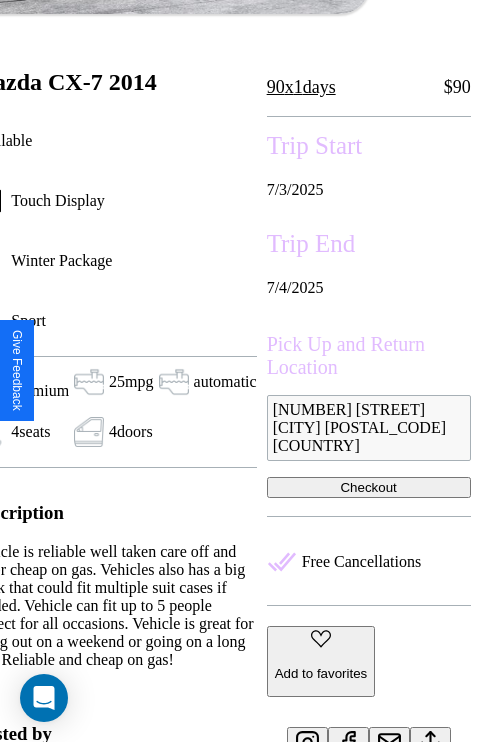 click on "Checkout" at bounding box center (369, 487) 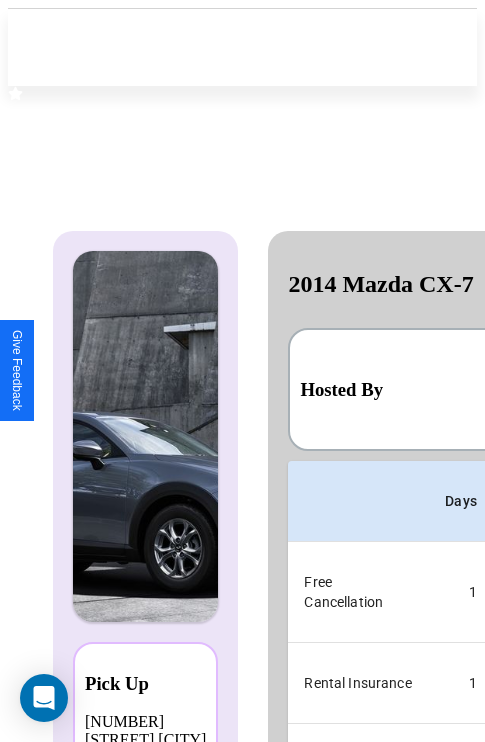 scroll, scrollTop: 0, scrollLeft: 378, axis: horizontal 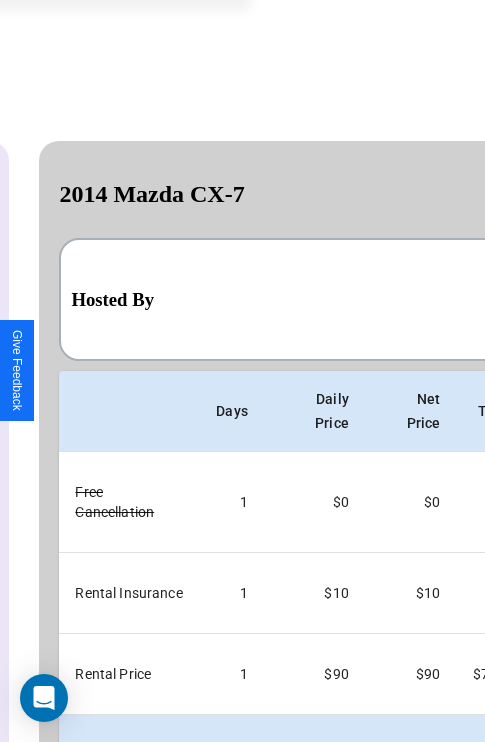 click on "Back" at bounding box center [156, 843] 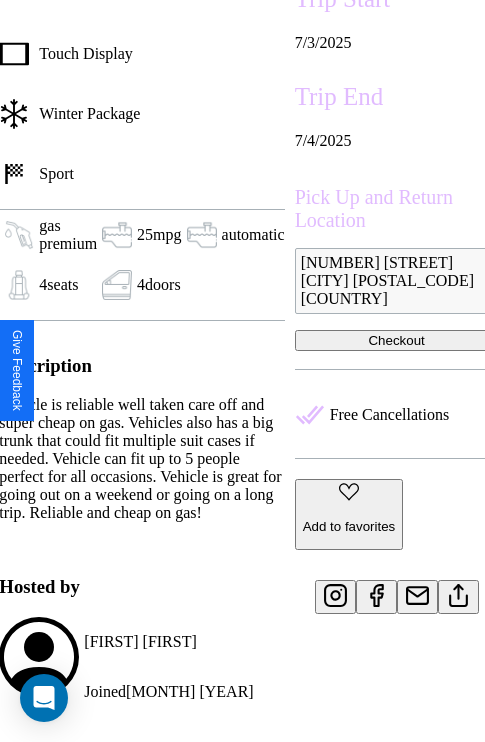 scroll, scrollTop: 708, scrollLeft: 87, axis: both 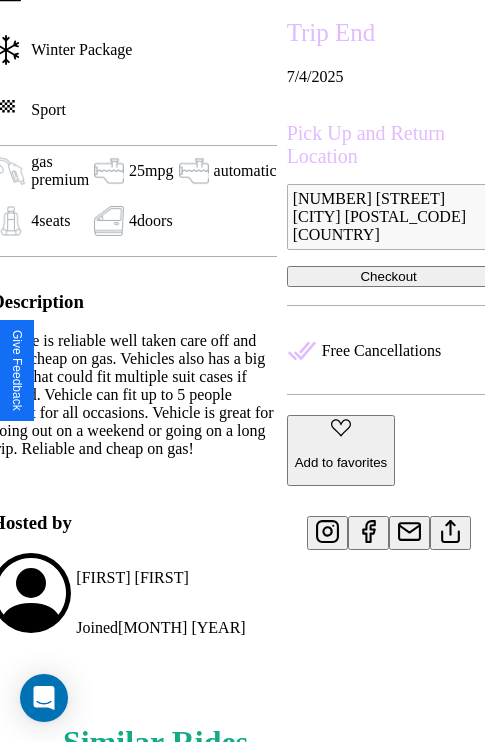 click at bounding box center (450, 528) 